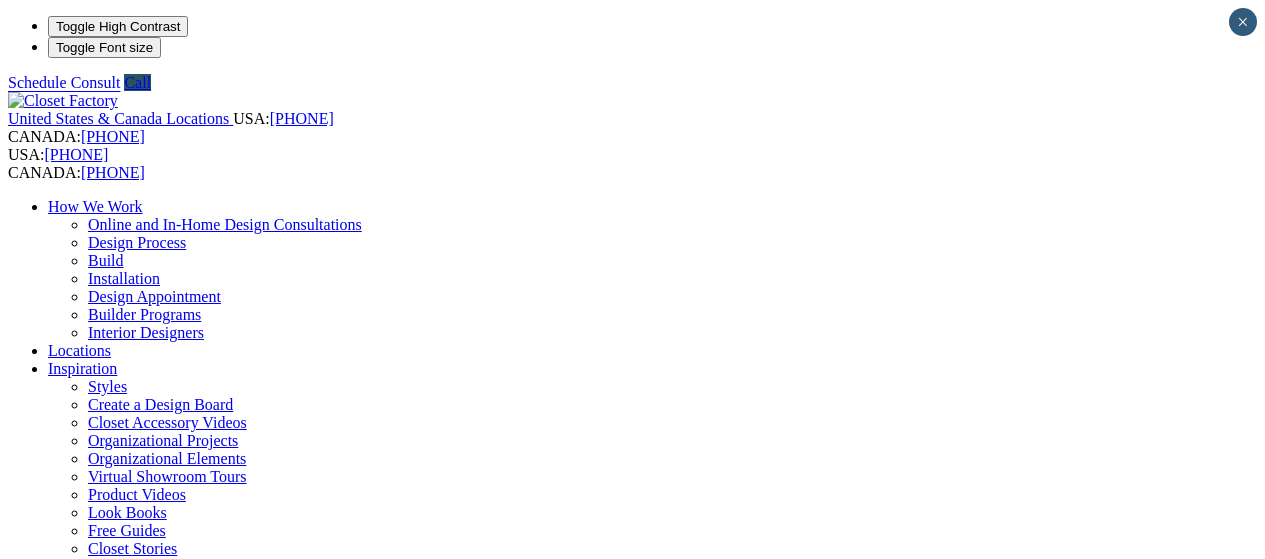 scroll, scrollTop: 0, scrollLeft: 0, axis: both 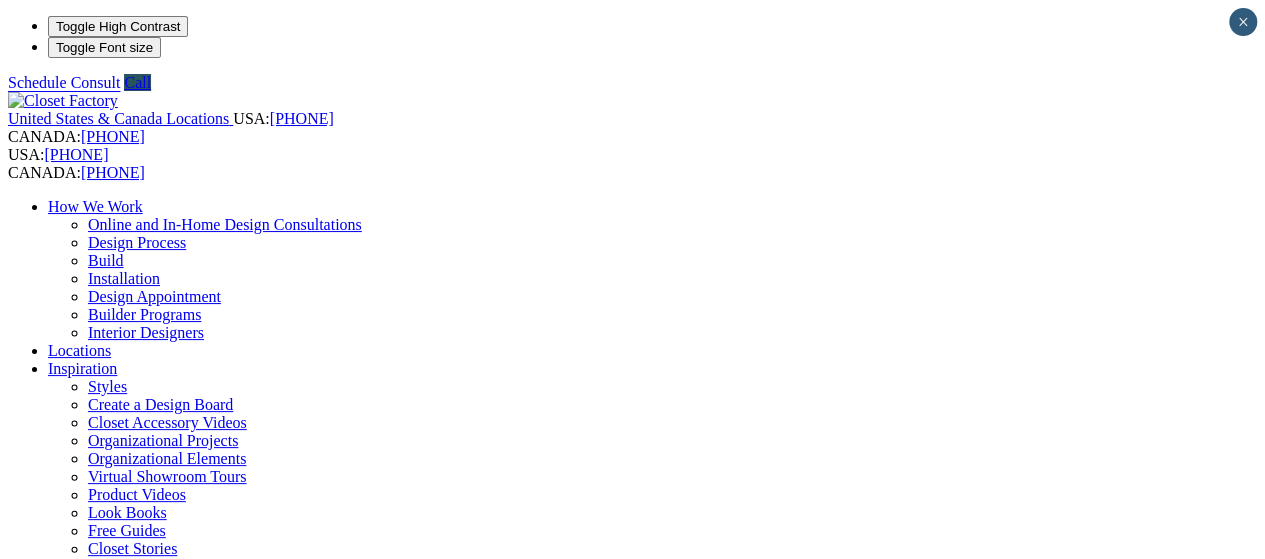 click on "First Name" at bounding box center [95, 1433] 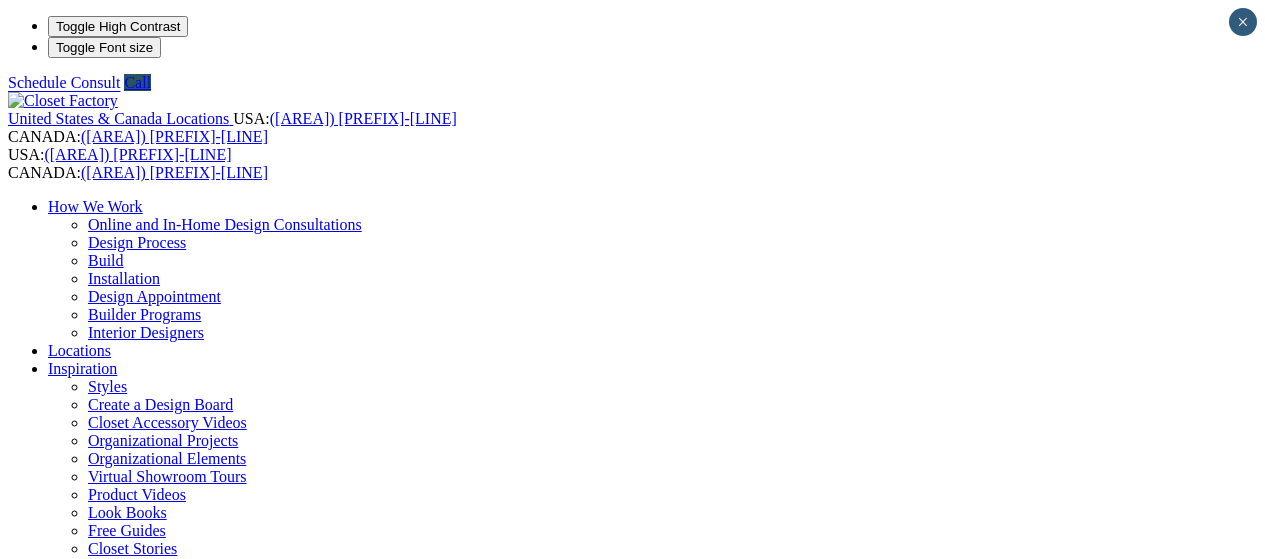 scroll, scrollTop: 0, scrollLeft: 0, axis: both 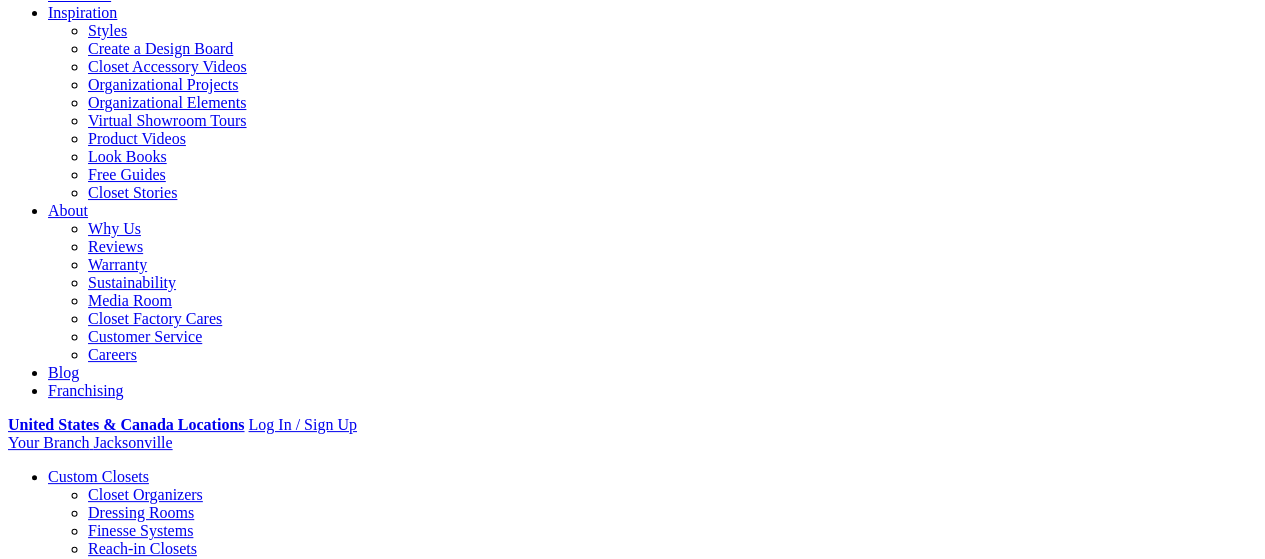 click on "CLOSE (X)" at bounding box center [46, 1497] 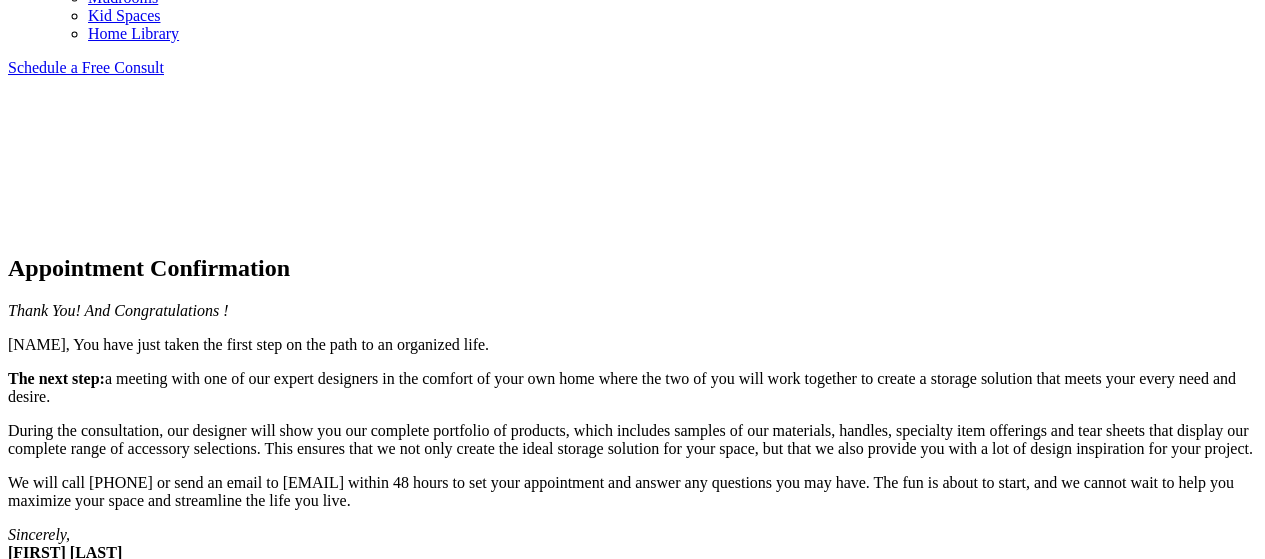 scroll, scrollTop: 0, scrollLeft: 0, axis: both 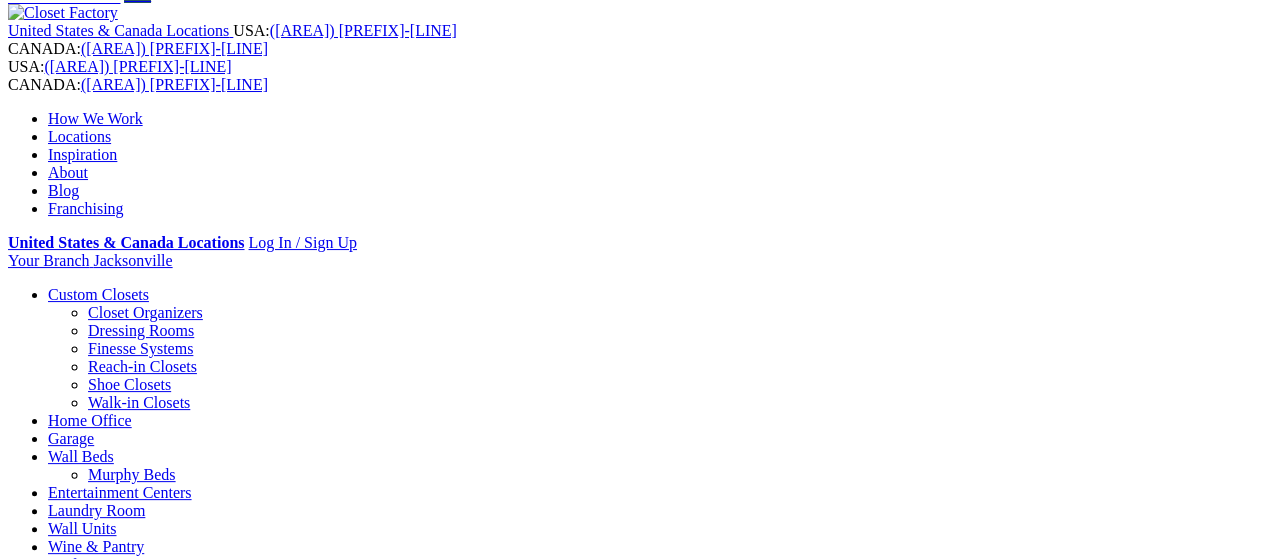 click on "**********" at bounding box center [632, 7847] 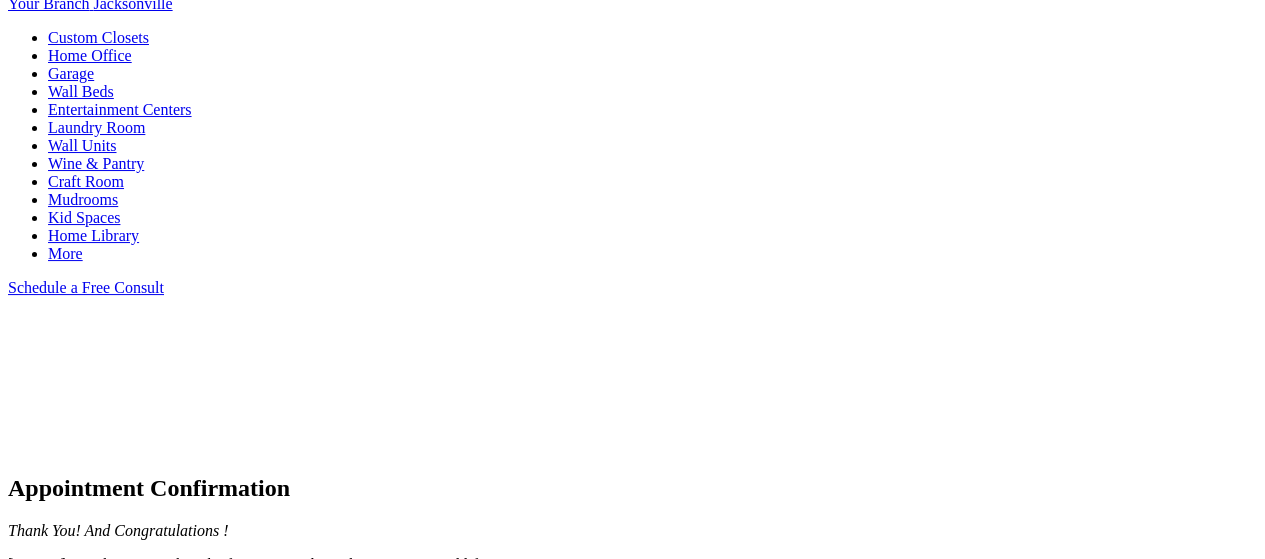 scroll, scrollTop: 0, scrollLeft: 0, axis: both 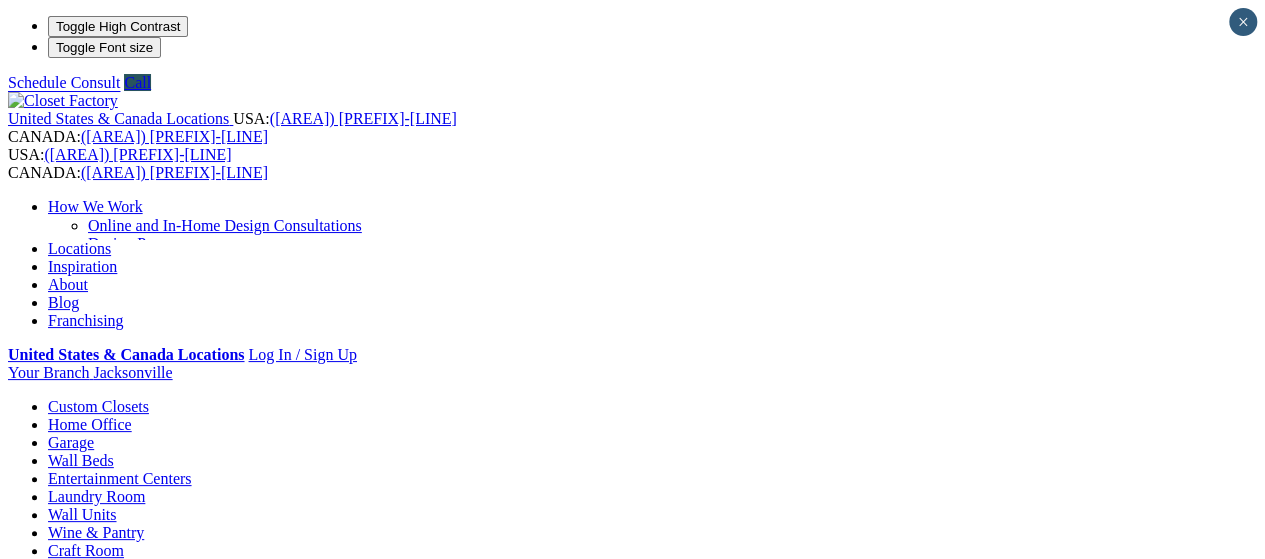 click on "Appointment Confirmation" at bounding box center [632, 857] 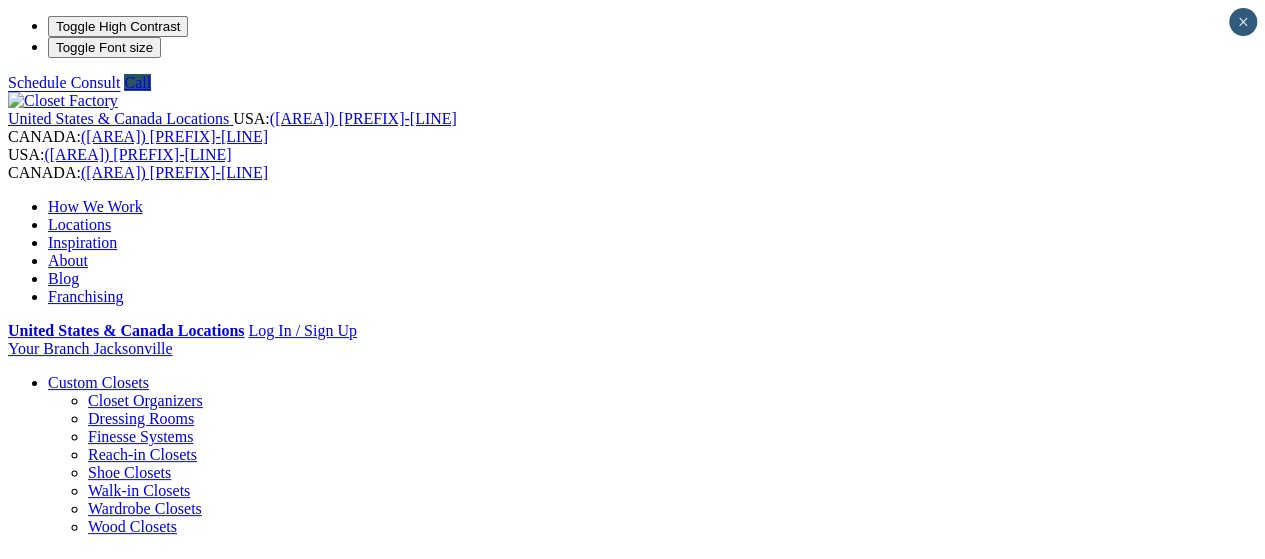 scroll, scrollTop: 88, scrollLeft: 0, axis: vertical 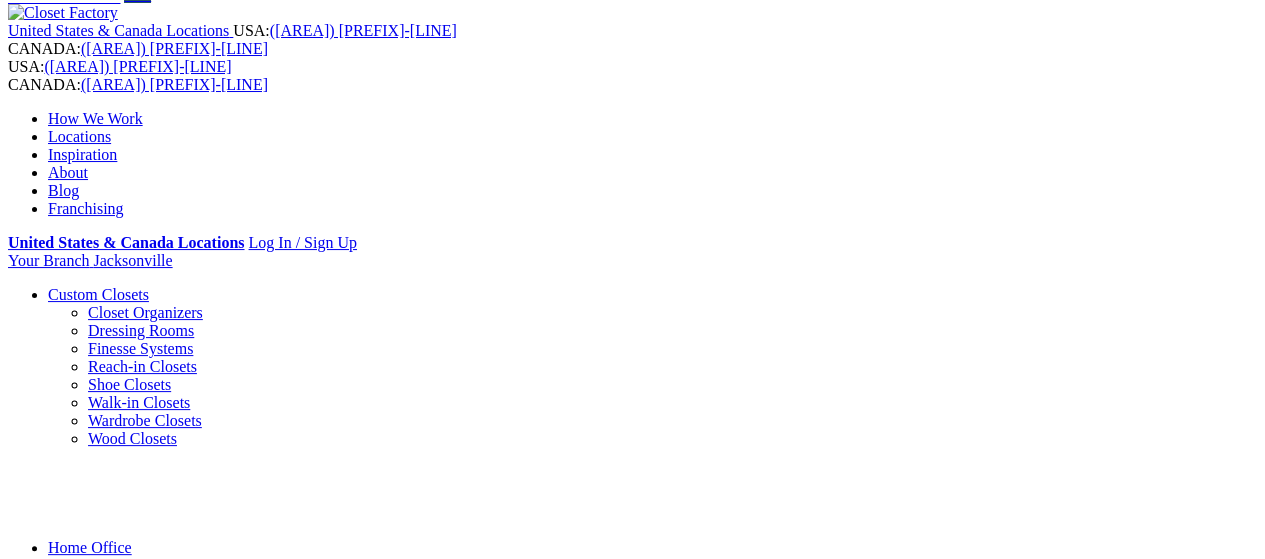 click on "**********" at bounding box center (632, 7901) 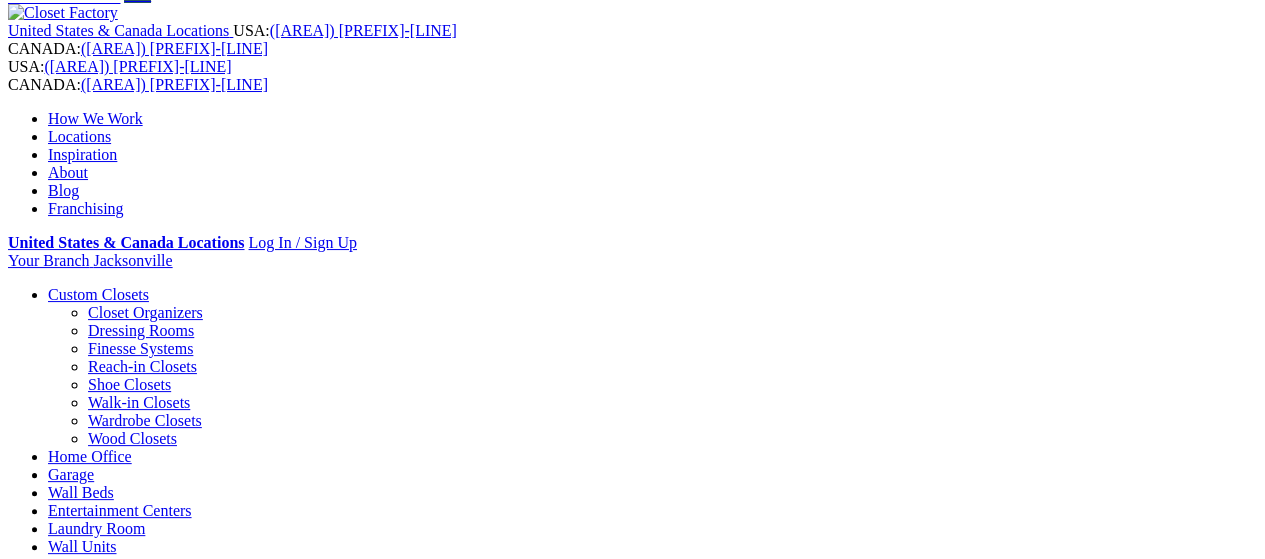 click on "Walk-in Closets" at bounding box center (139, 402) 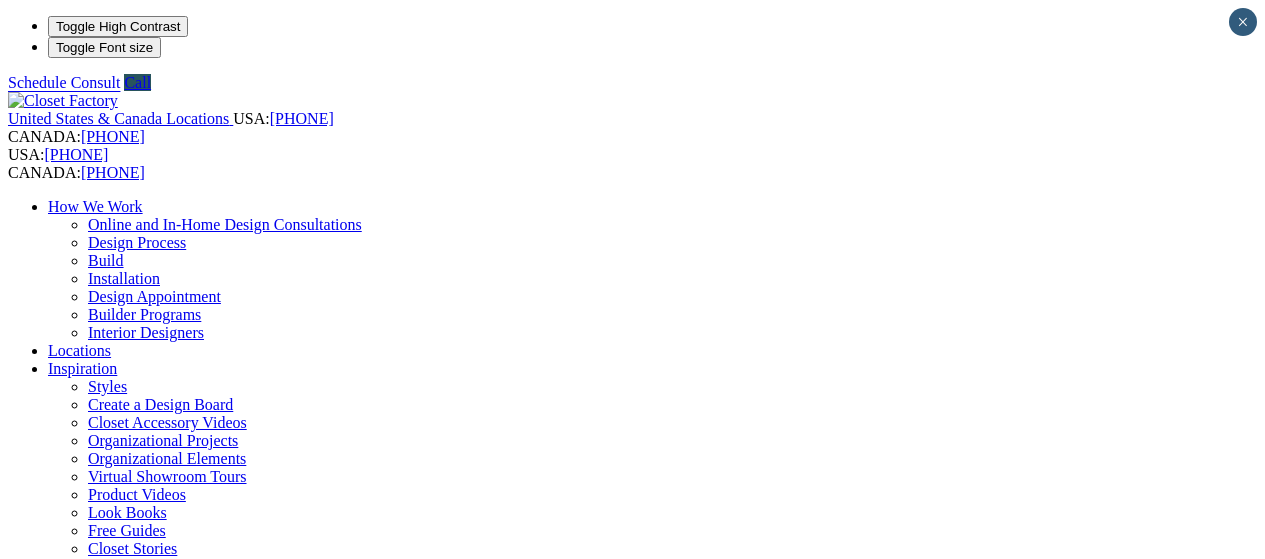 scroll, scrollTop: 0, scrollLeft: 0, axis: both 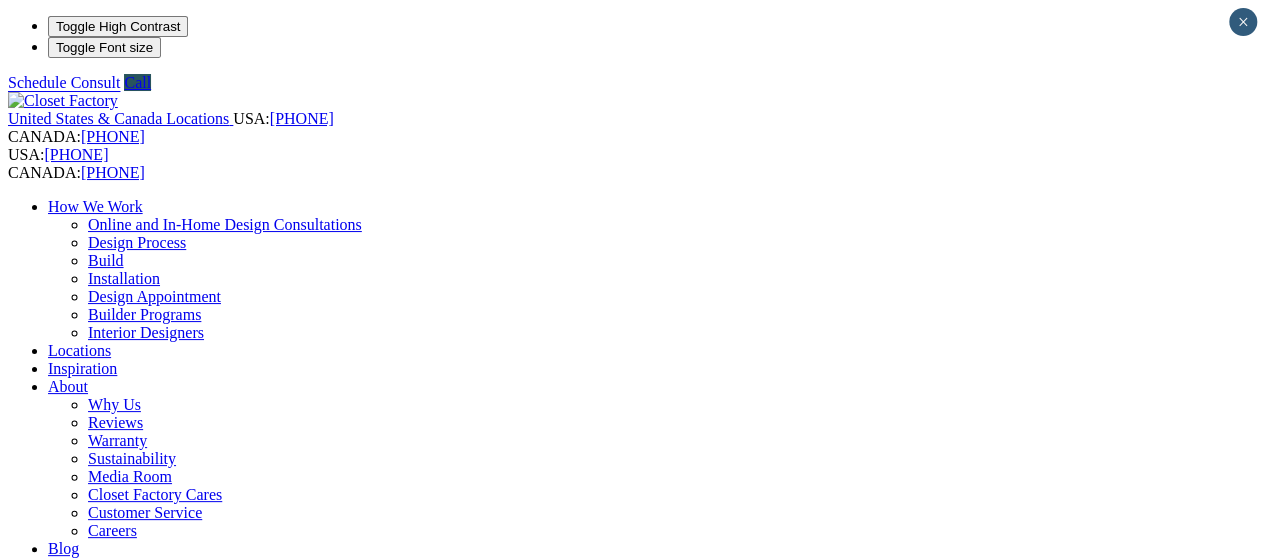 click on "Craft Room" at bounding box center [126, 1084] 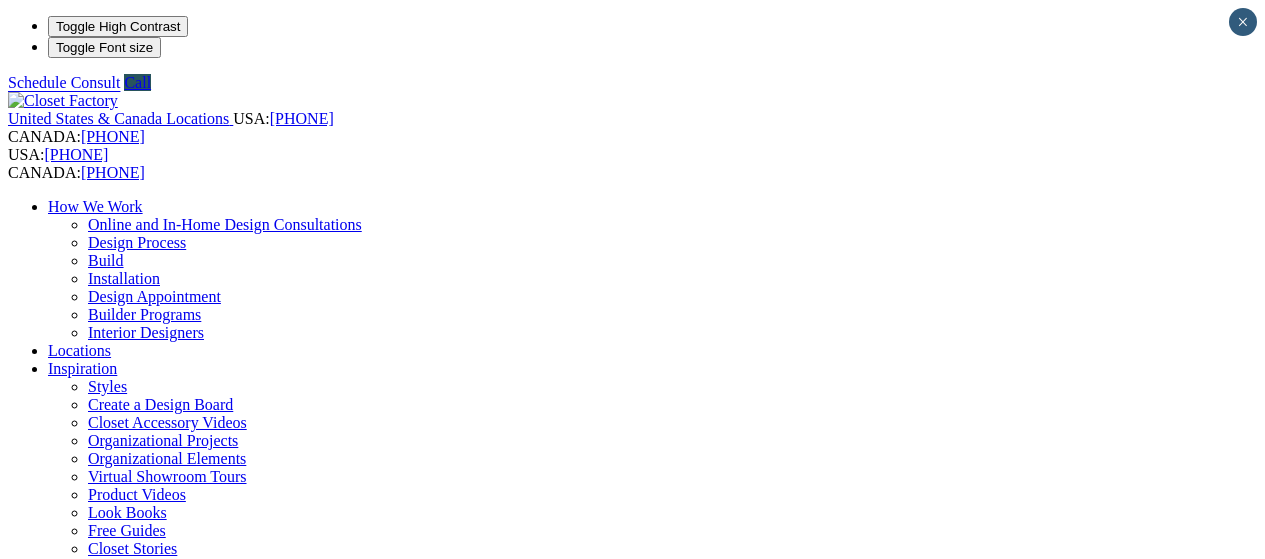 scroll, scrollTop: 0, scrollLeft: 0, axis: both 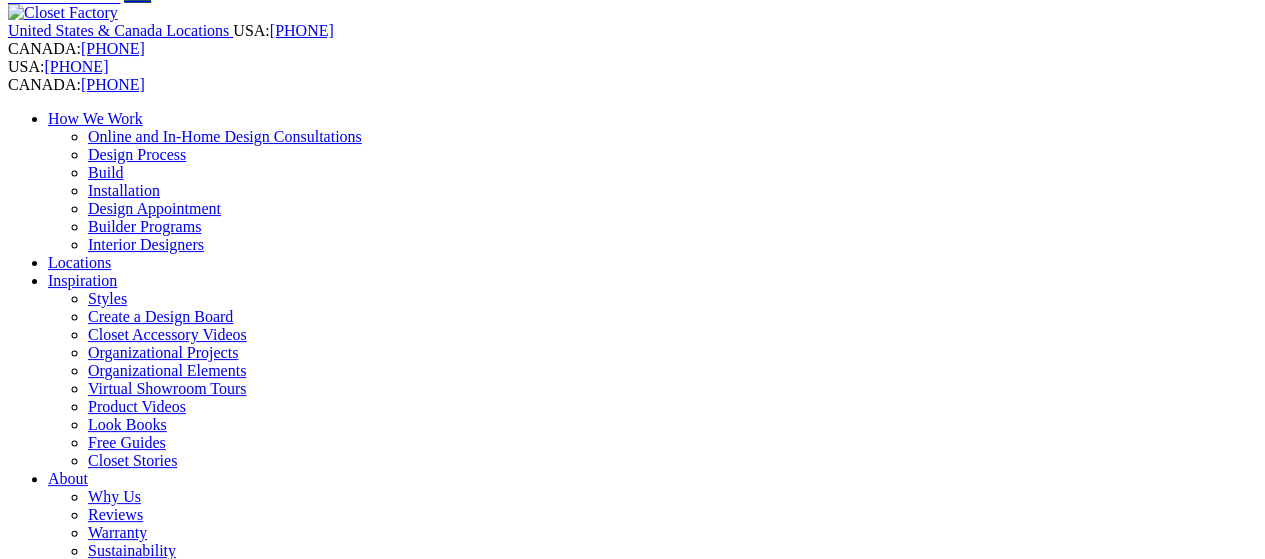 click on "**********" at bounding box center (632, 19473) 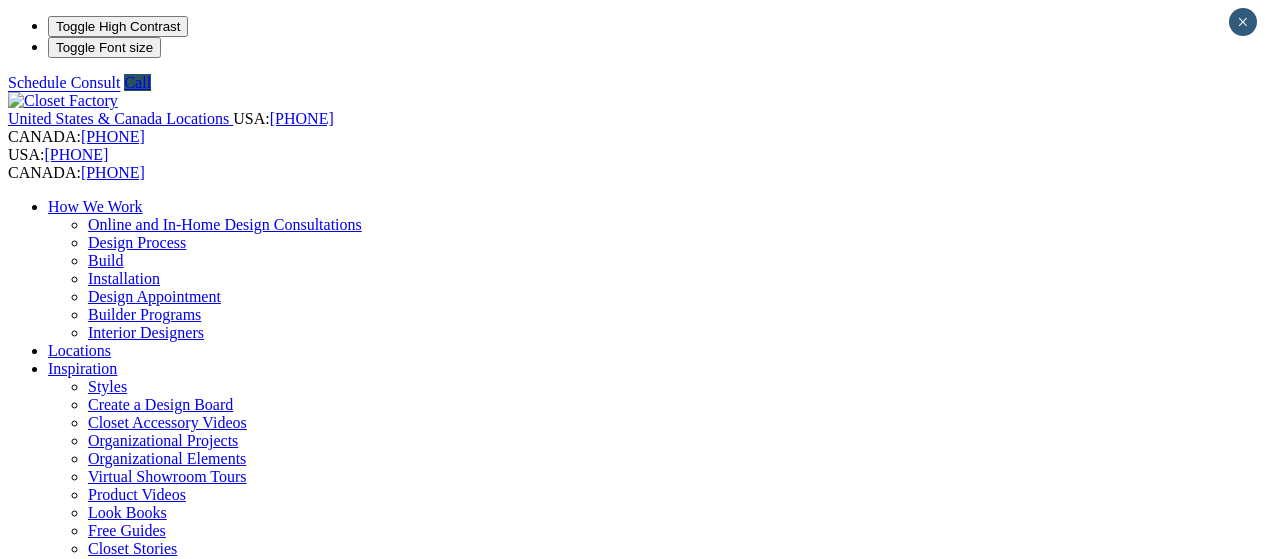 scroll, scrollTop: 0, scrollLeft: 0, axis: both 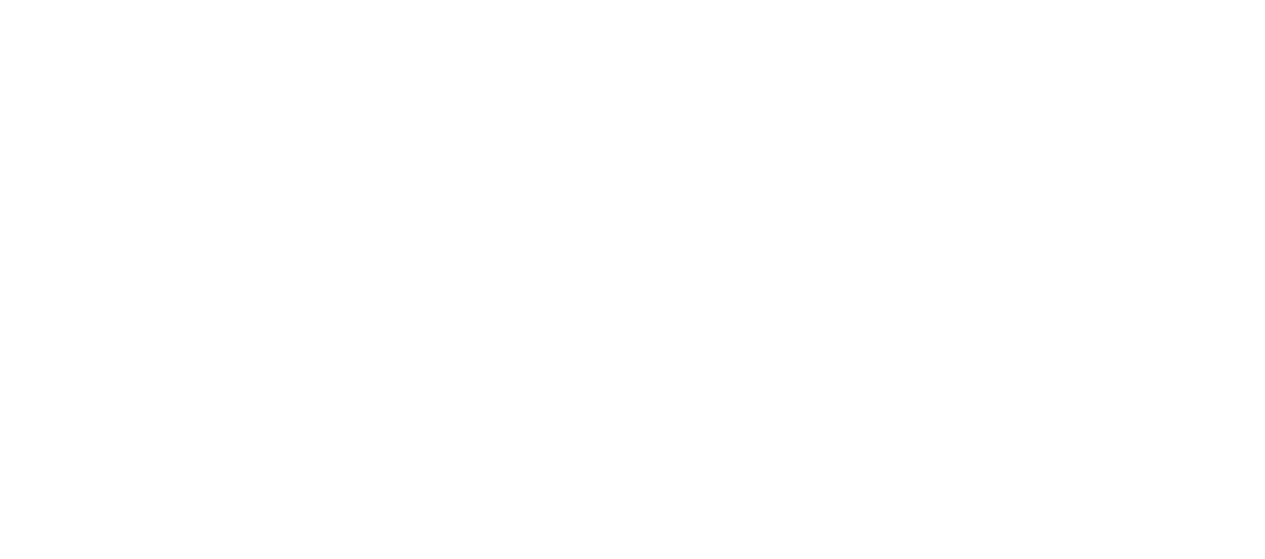 click on "next" at bounding box center [632, 1725] 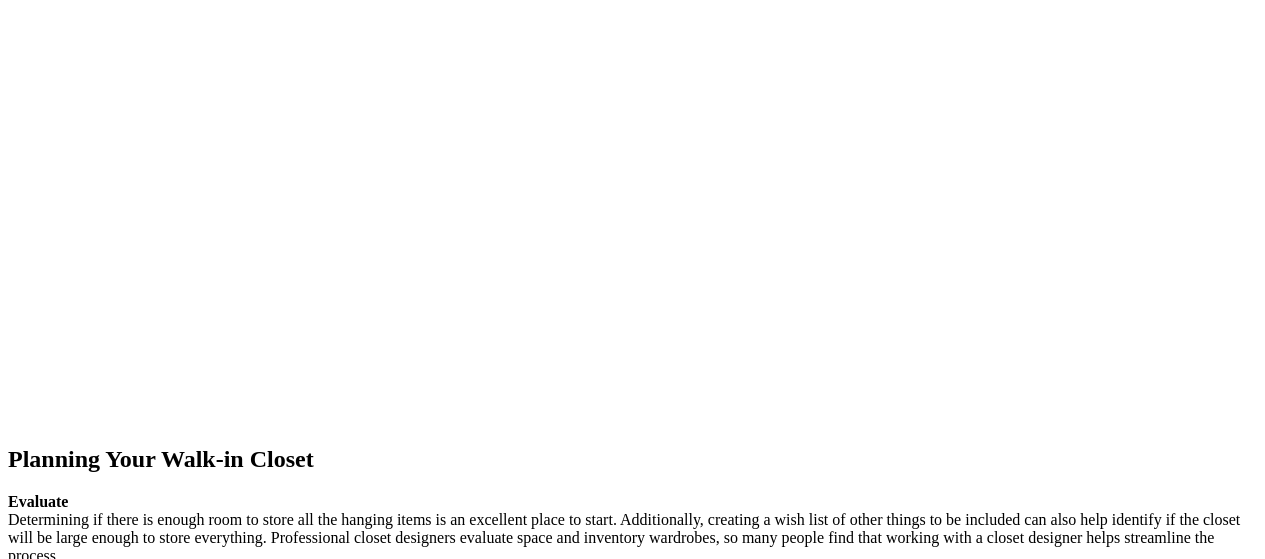 click on "prev" at bounding box center (632, 1581) 